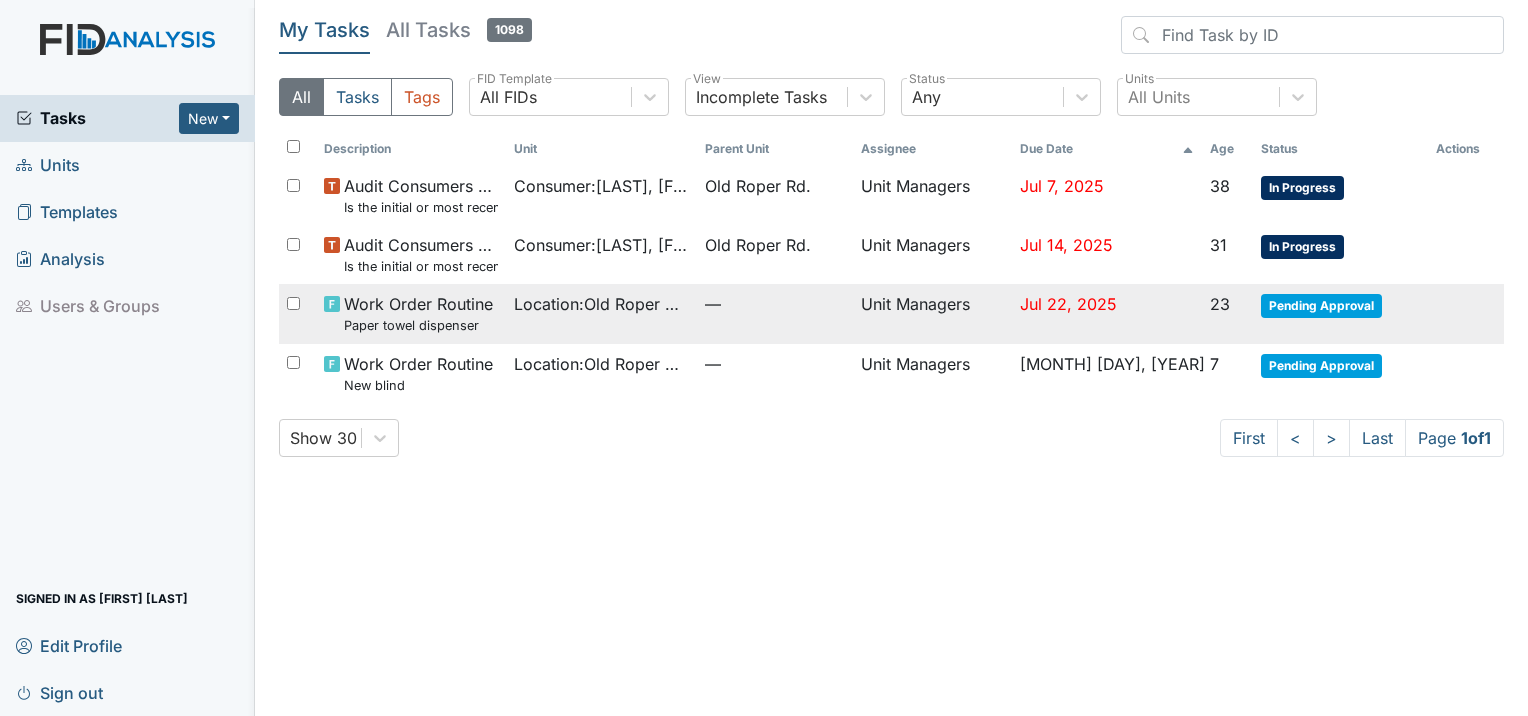 scroll, scrollTop: 0, scrollLeft: 0, axis: both 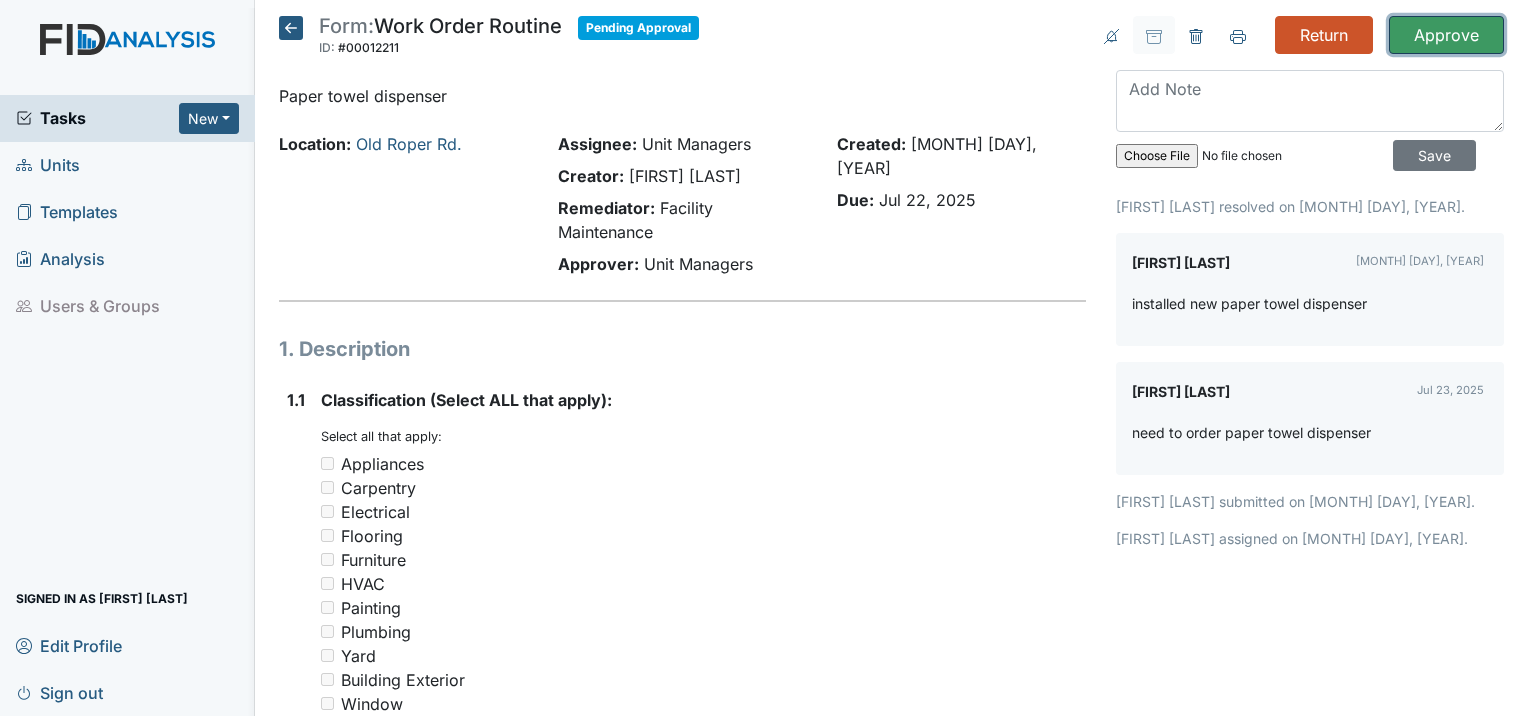 click on "Approve" at bounding box center (1446, 35) 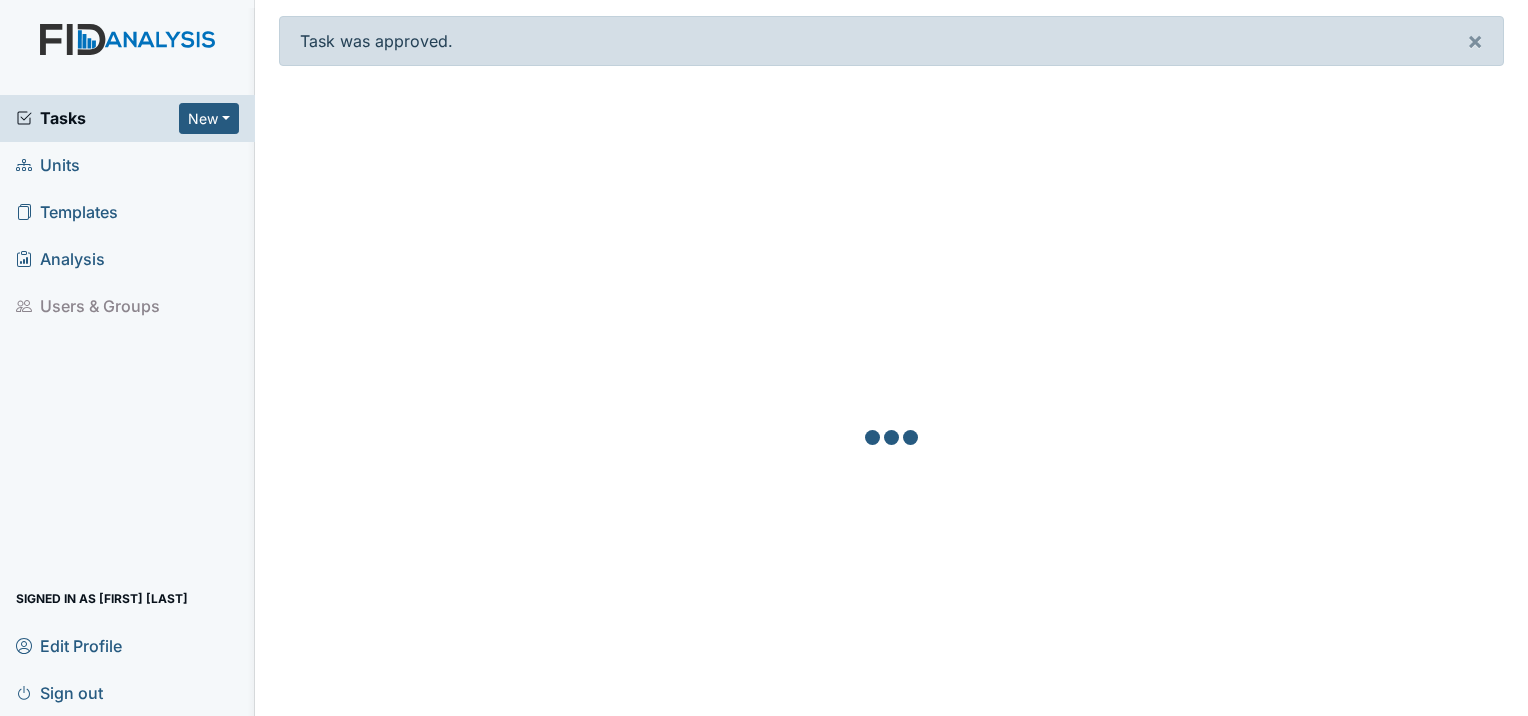 scroll, scrollTop: 0, scrollLeft: 0, axis: both 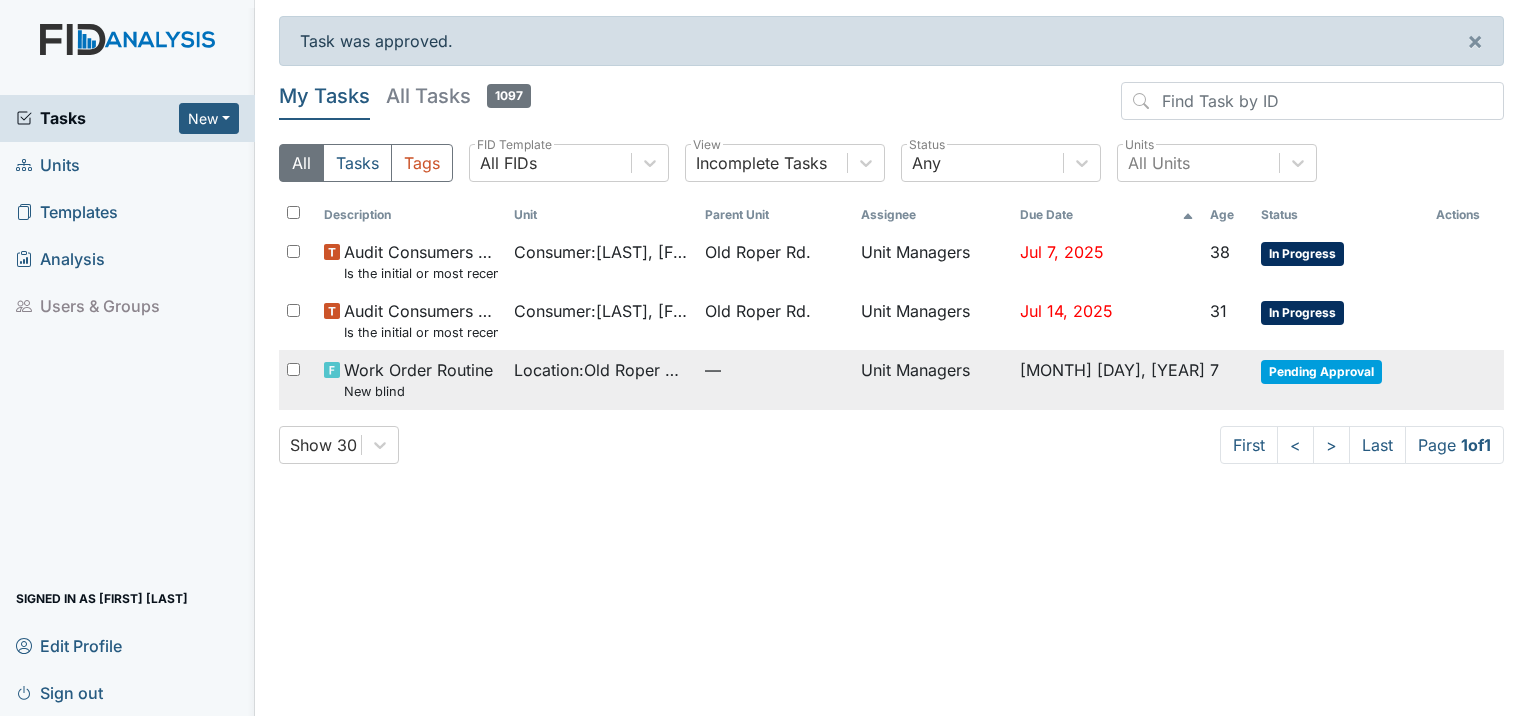 click on "—" at bounding box center (774, 370) 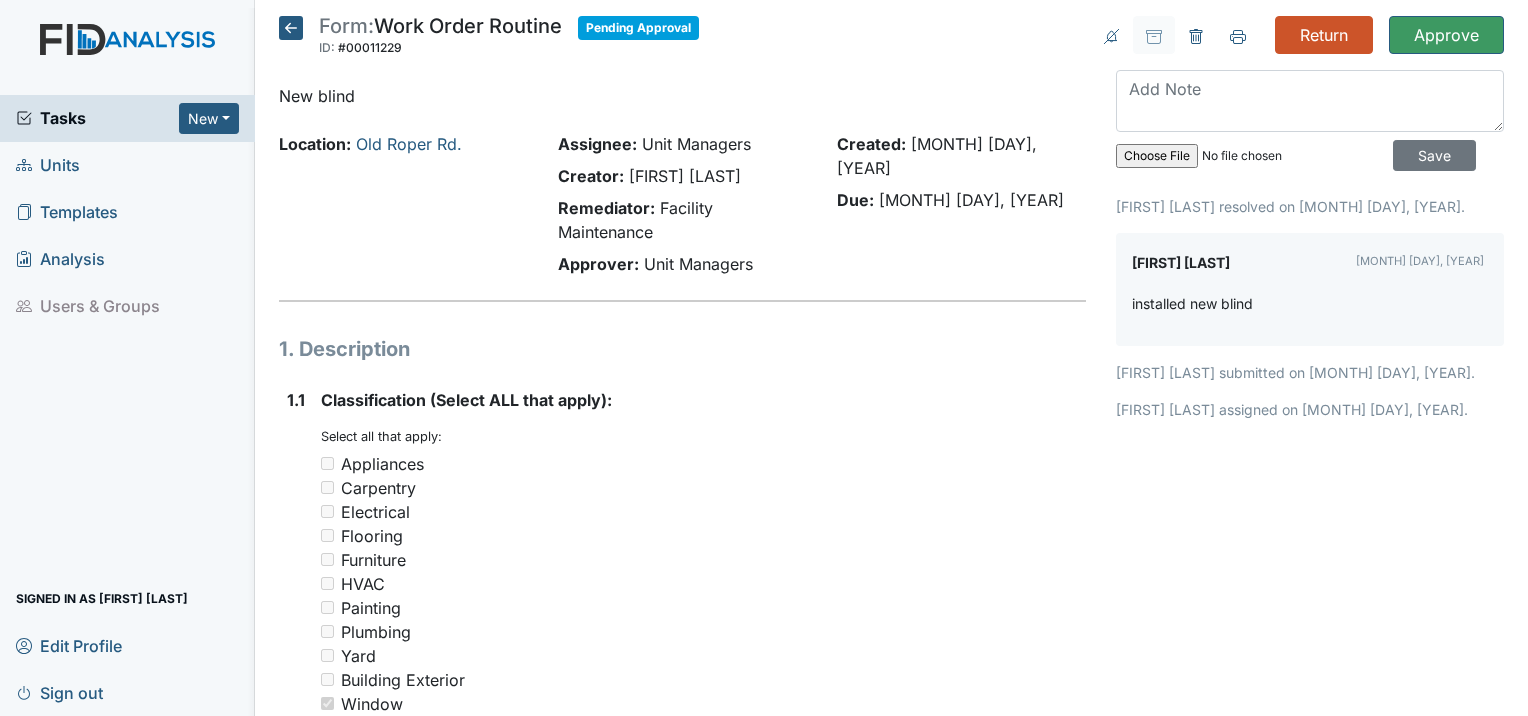 scroll, scrollTop: 0, scrollLeft: 0, axis: both 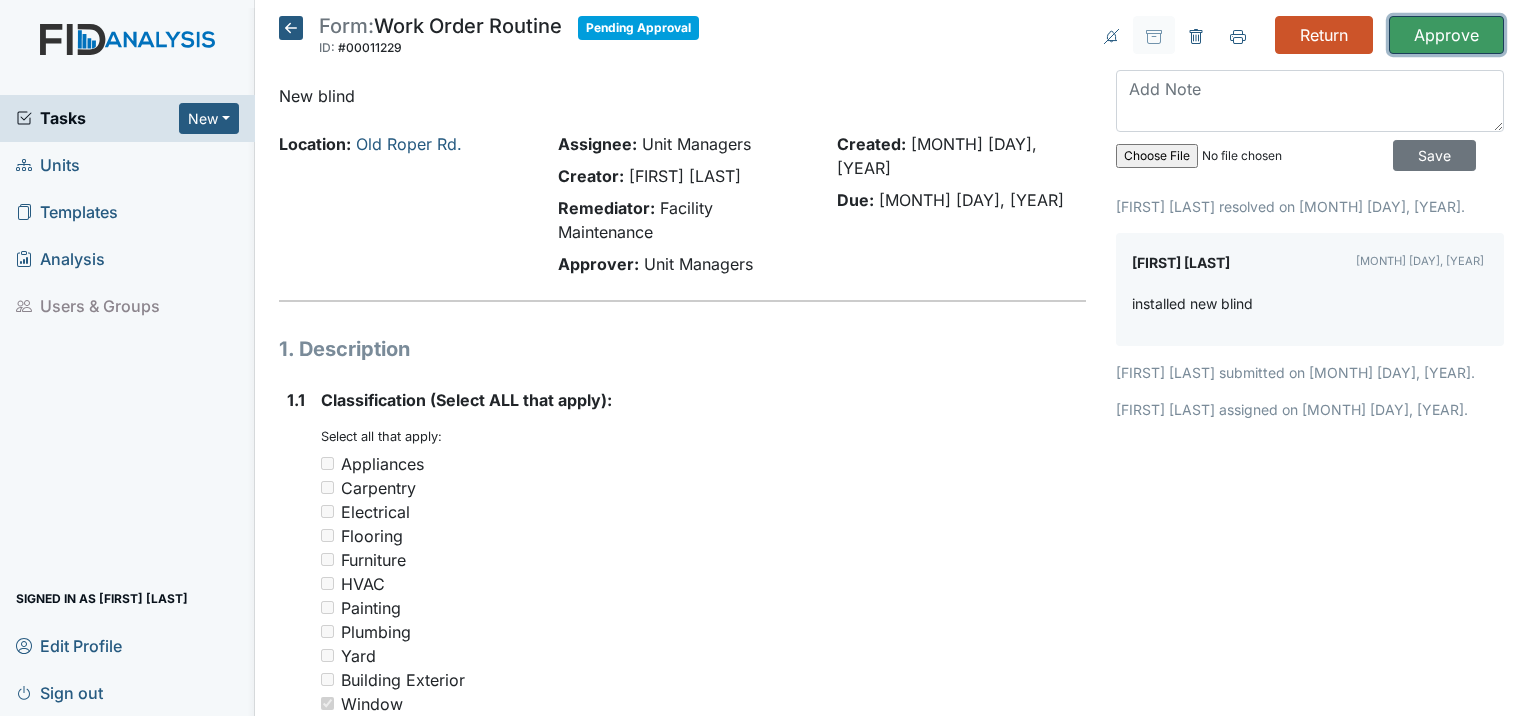 click on "Approve" at bounding box center [1446, 35] 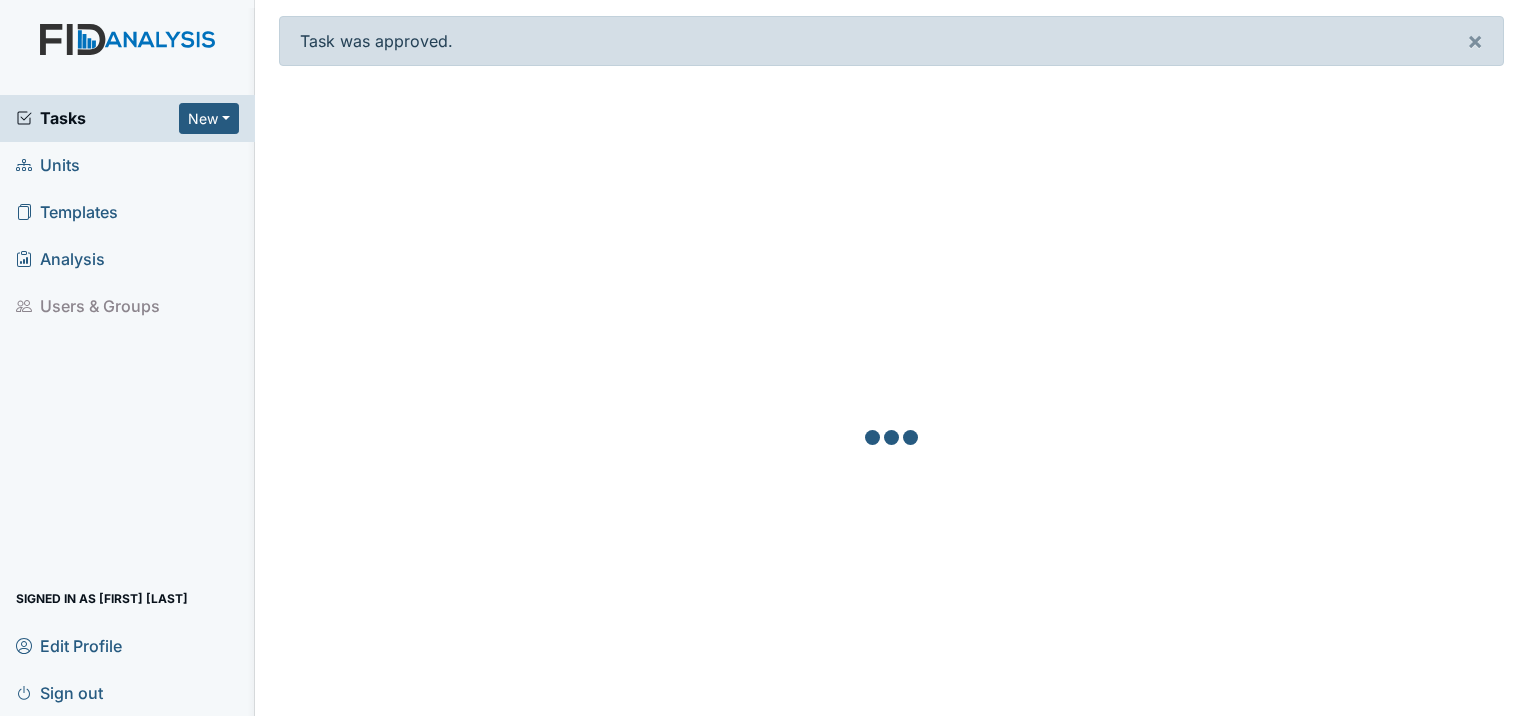 scroll, scrollTop: 0, scrollLeft: 0, axis: both 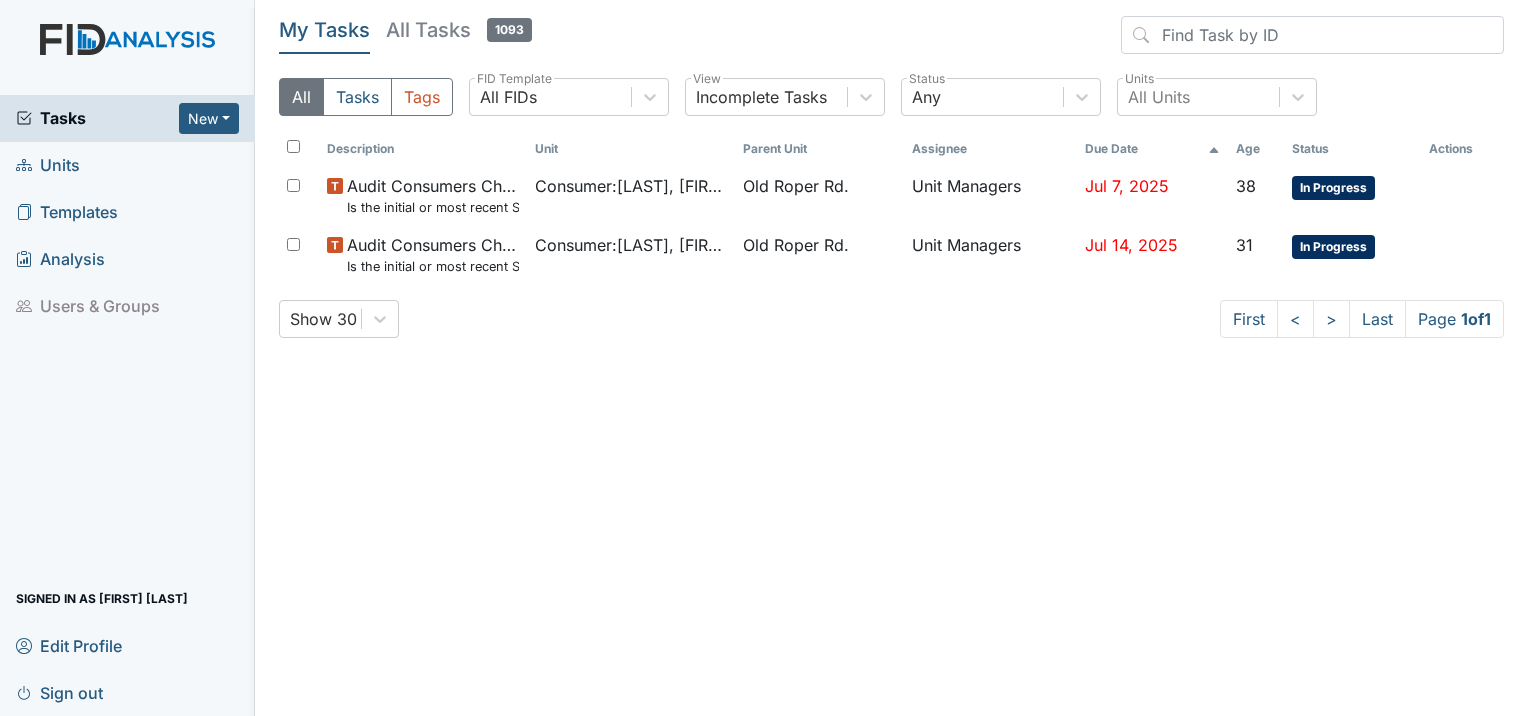 click on "Units" at bounding box center (48, 165) 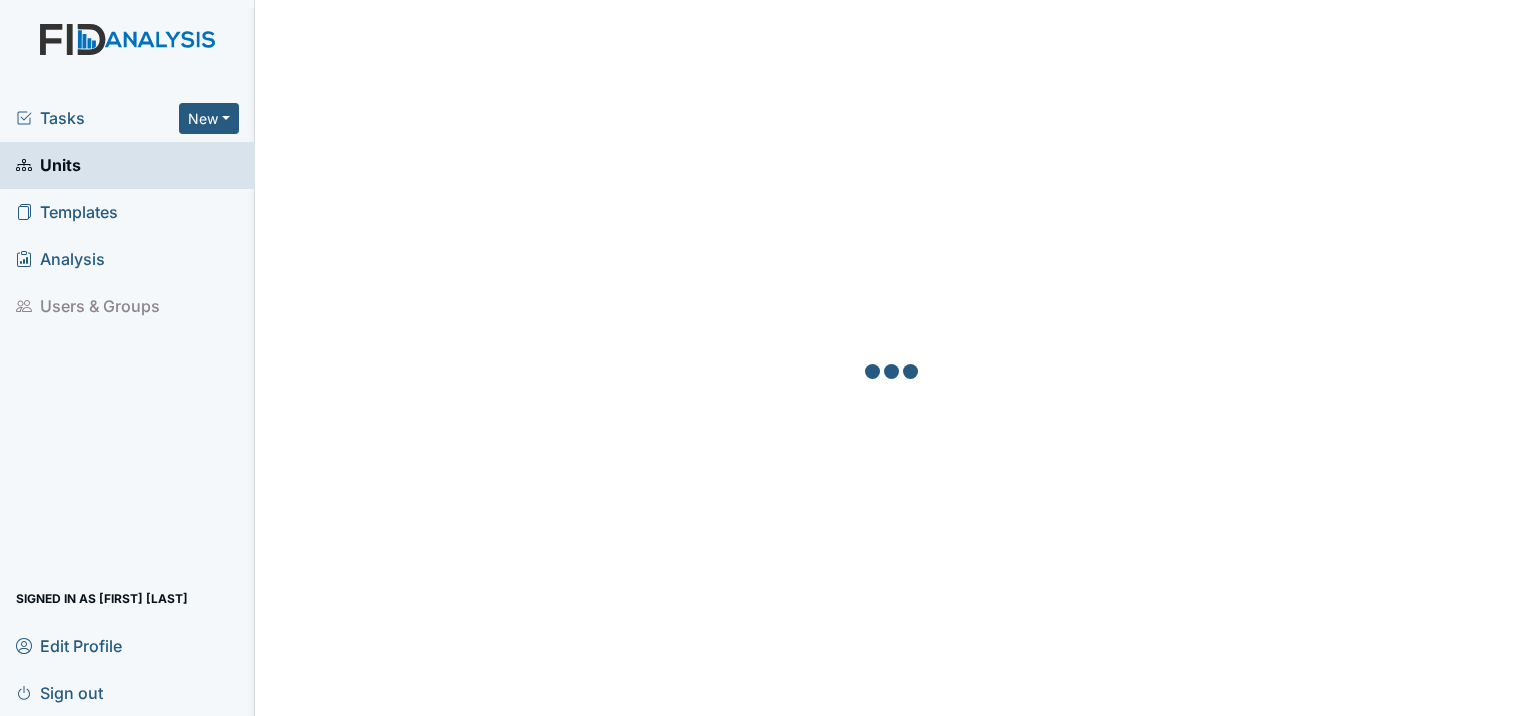 scroll, scrollTop: 0, scrollLeft: 0, axis: both 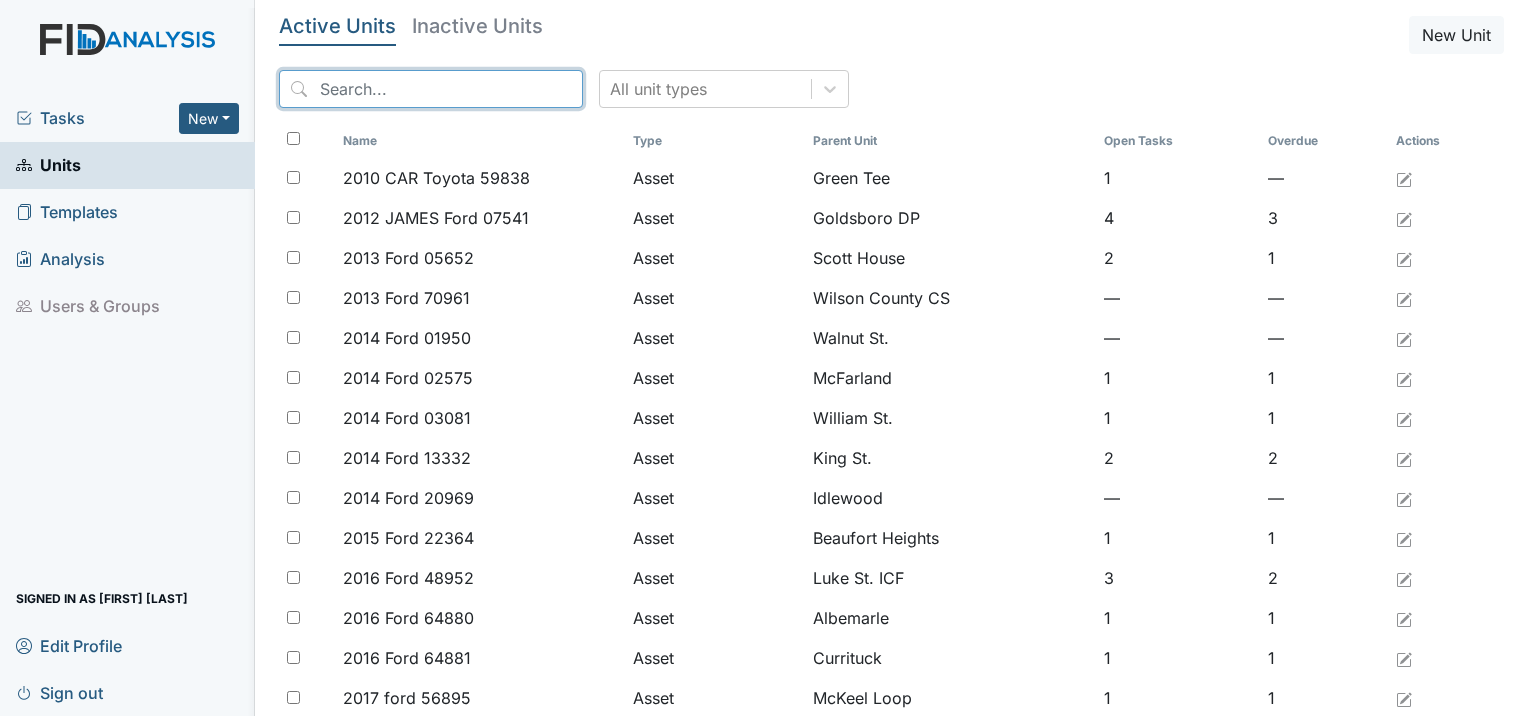 click at bounding box center [431, 89] 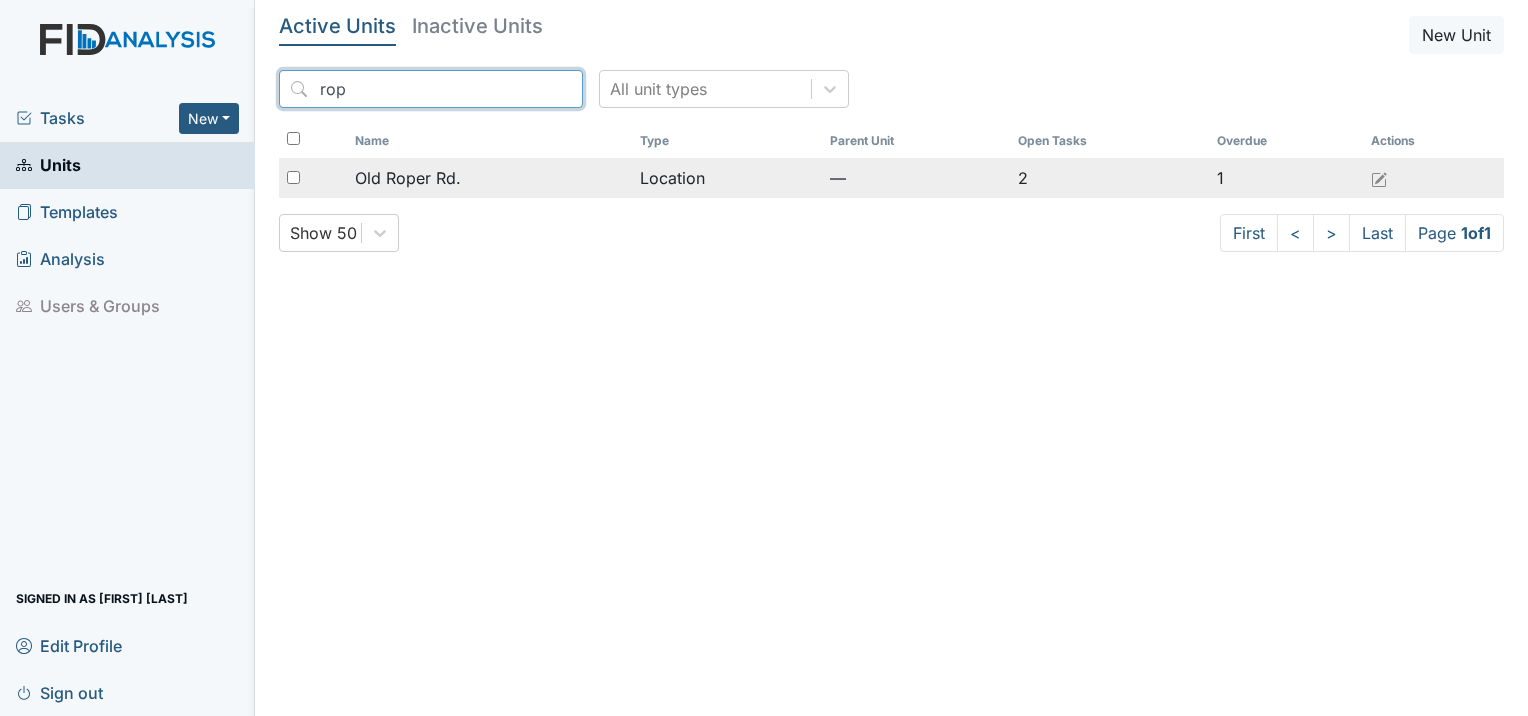 type on "rop" 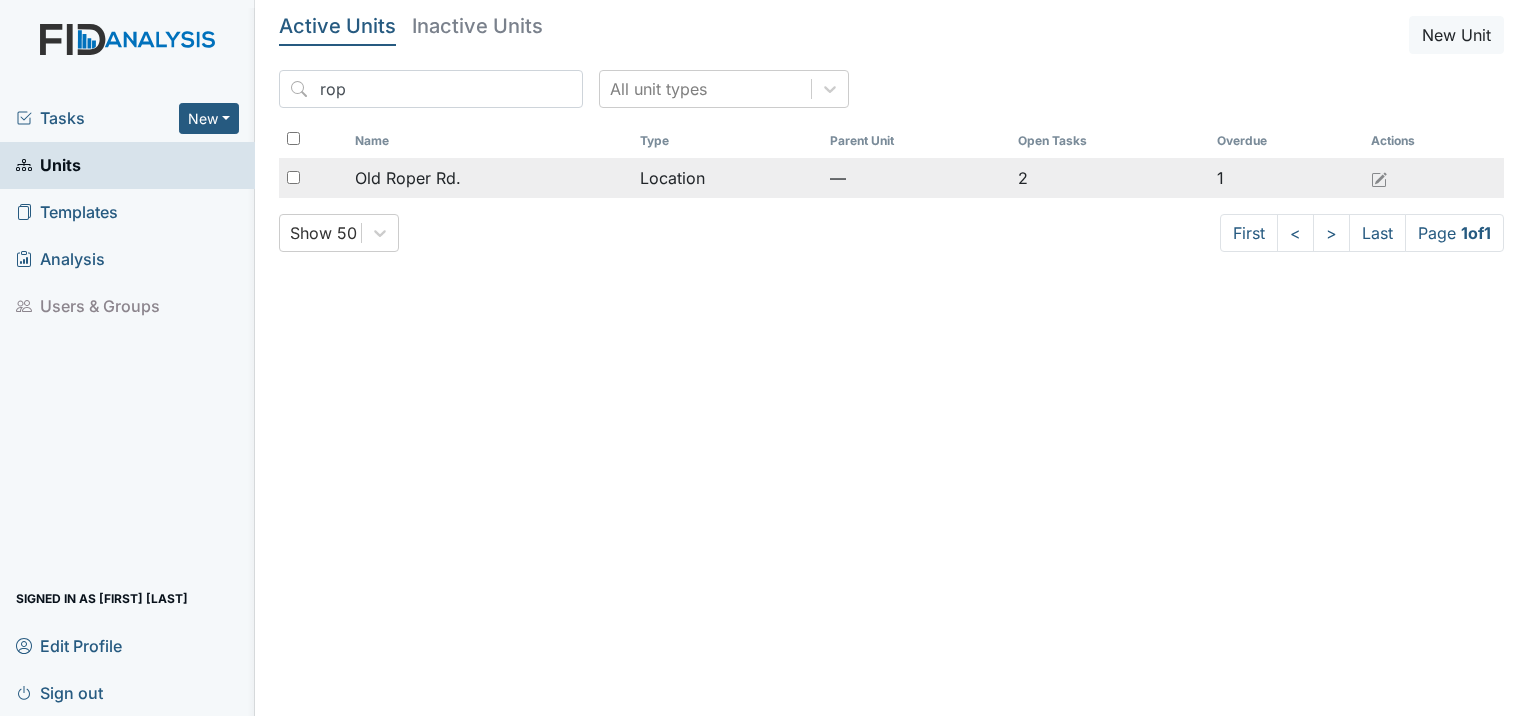 click on "Old Roper Rd." at bounding box center [408, 178] 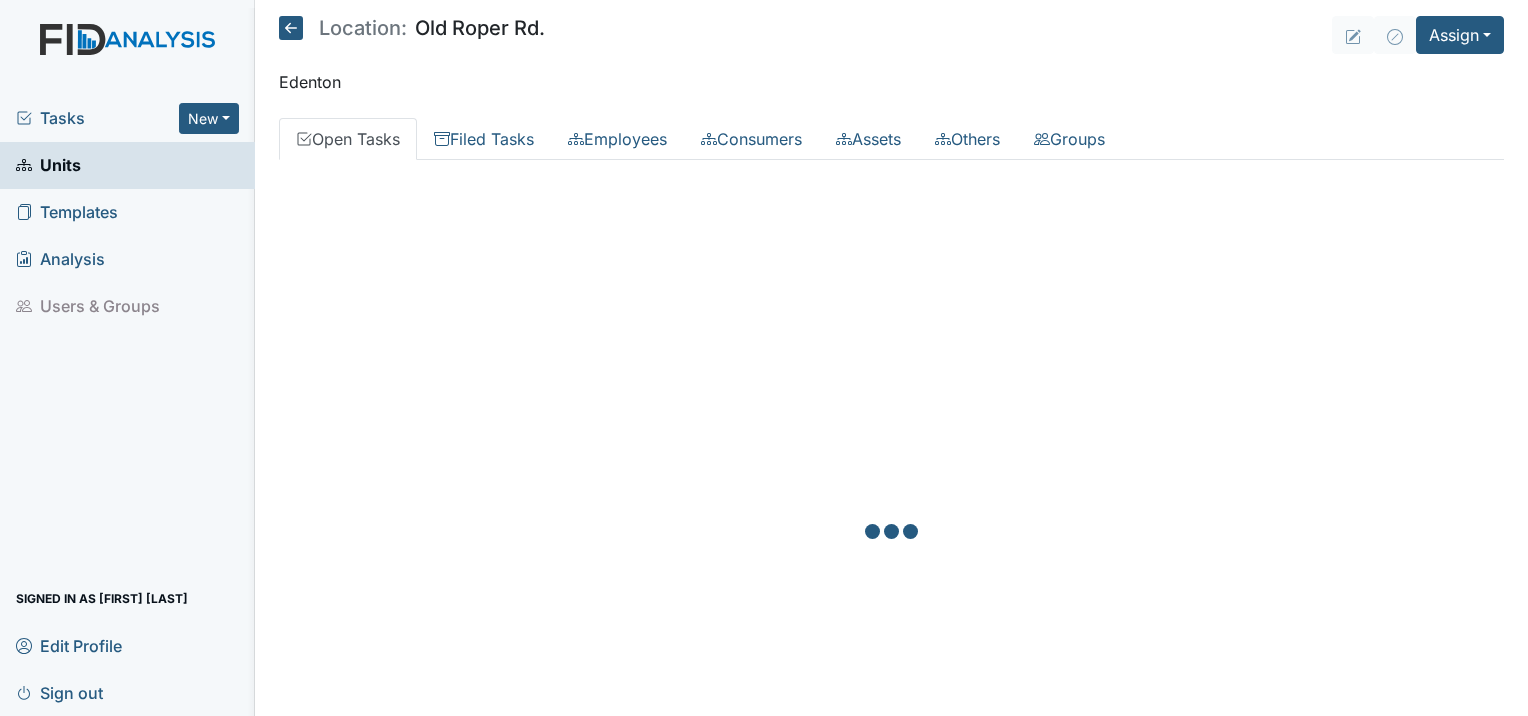 scroll, scrollTop: 0, scrollLeft: 0, axis: both 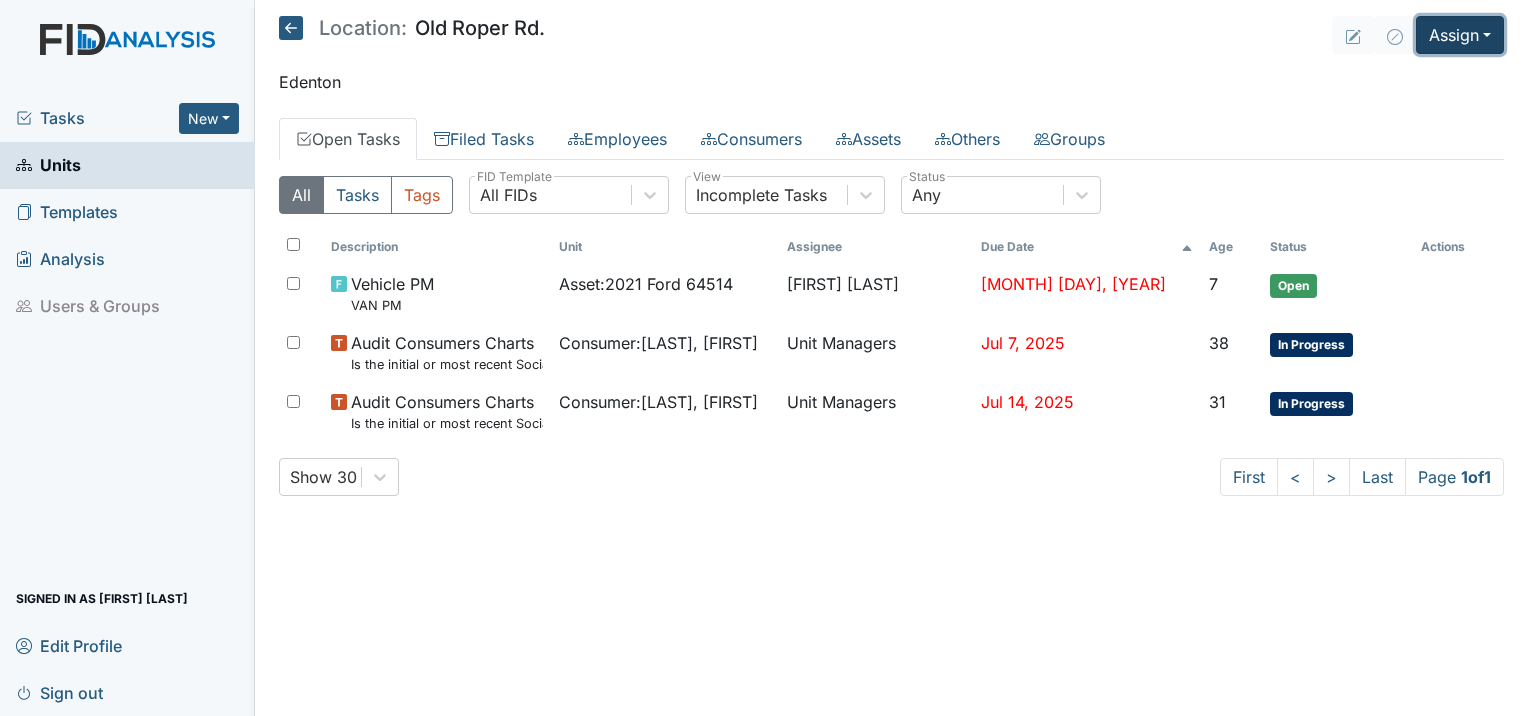 click on "Assign" at bounding box center (1460, 35) 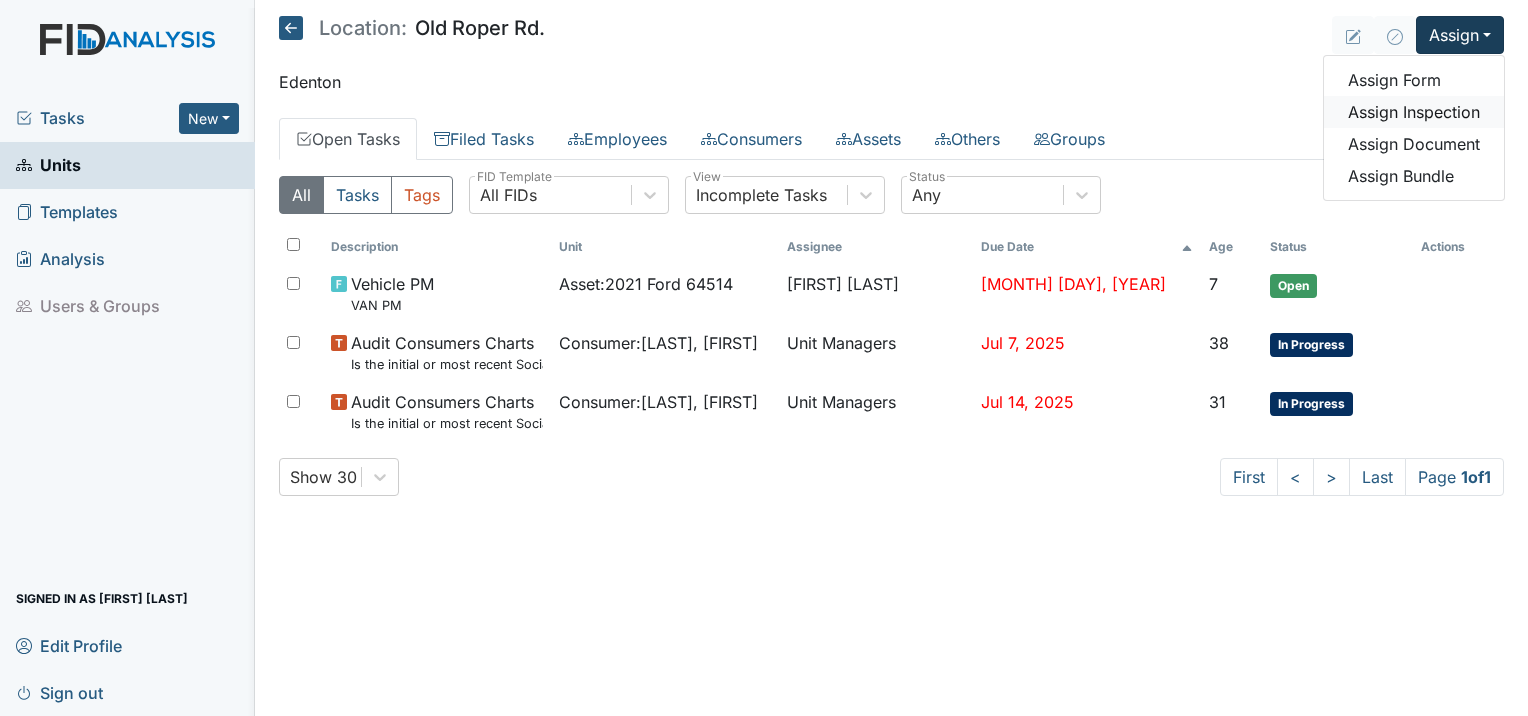 click on "Assign Inspection" at bounding box center (1414, 112) 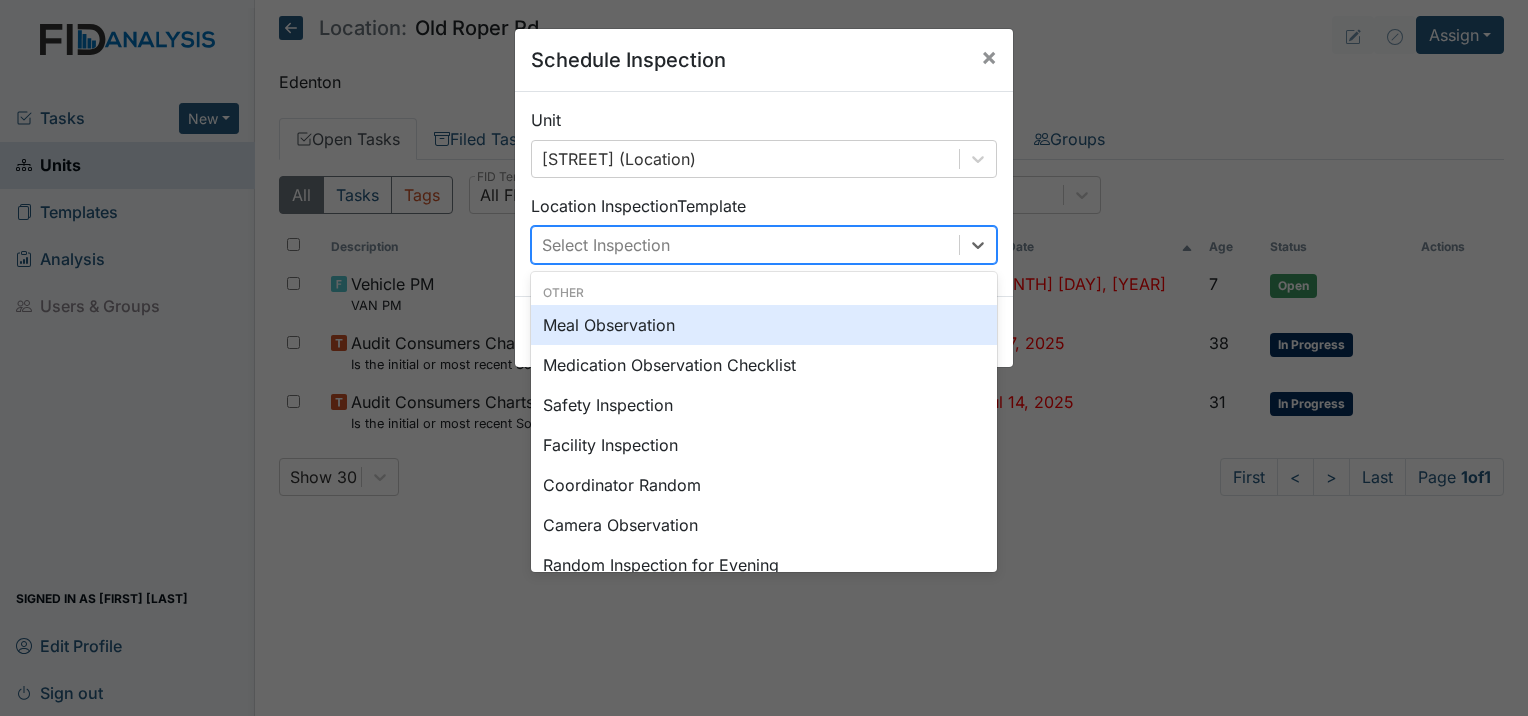 click on "Select Inspection" at bounding box center [606, 245] 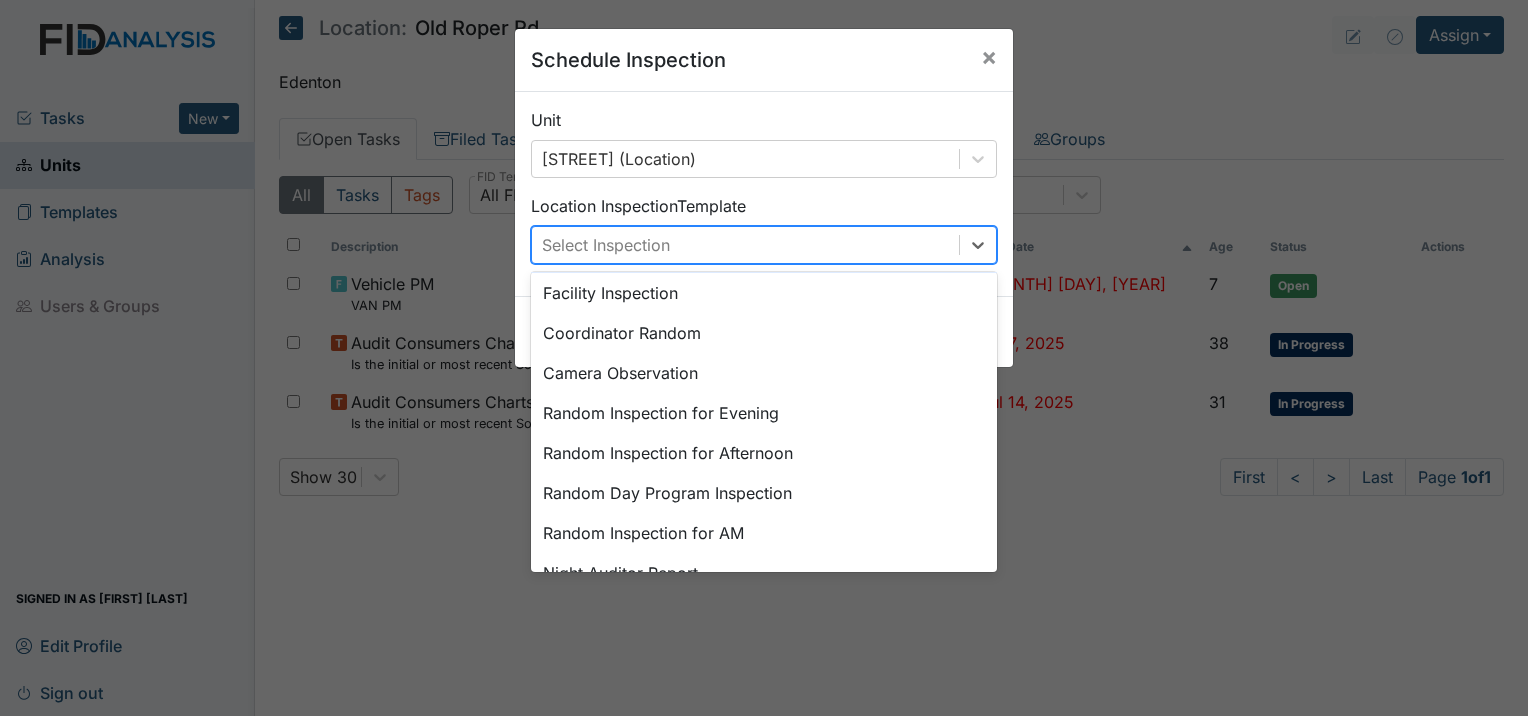 scroll, scrollTop: 200, scrollLeft: 0, axis: vertical 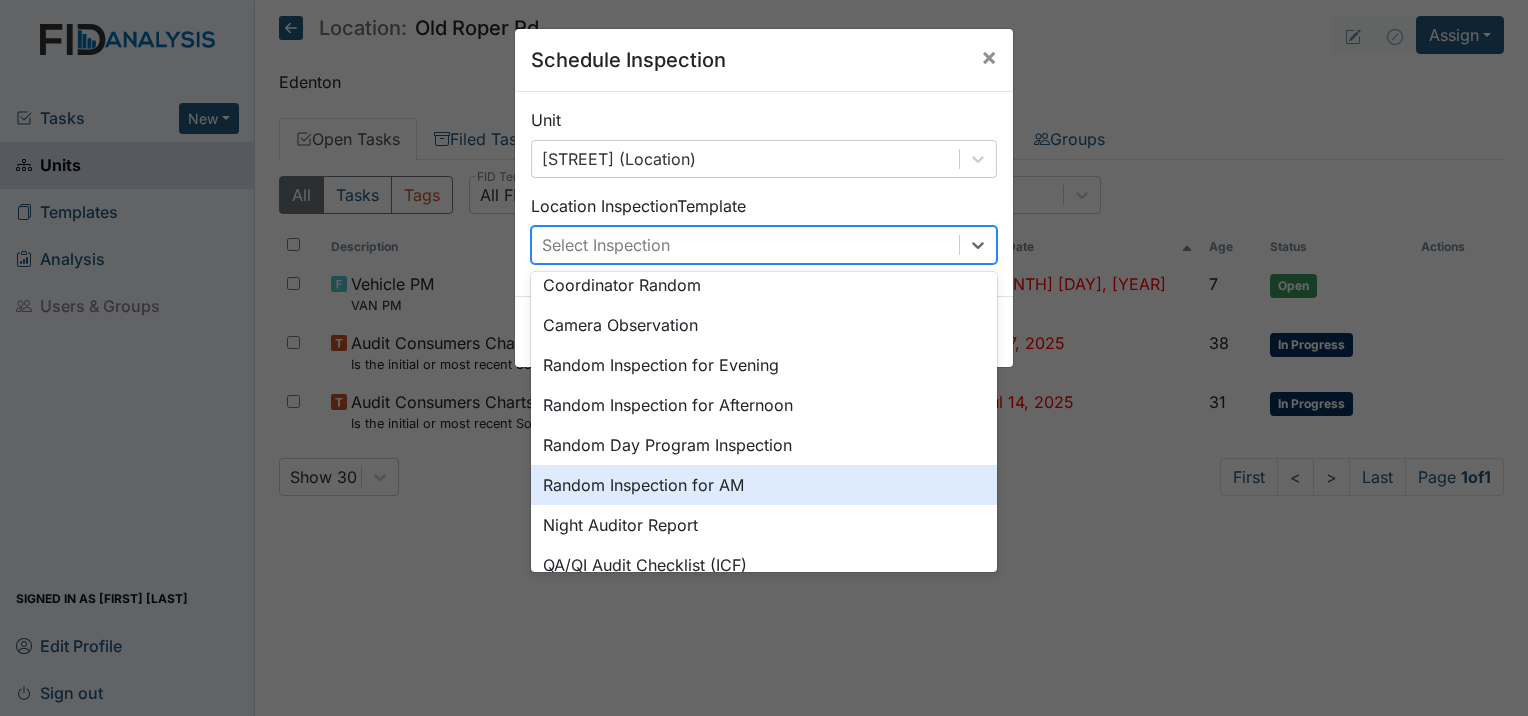 click on "Random Inspection for AM" at bounding box center [764, 485] 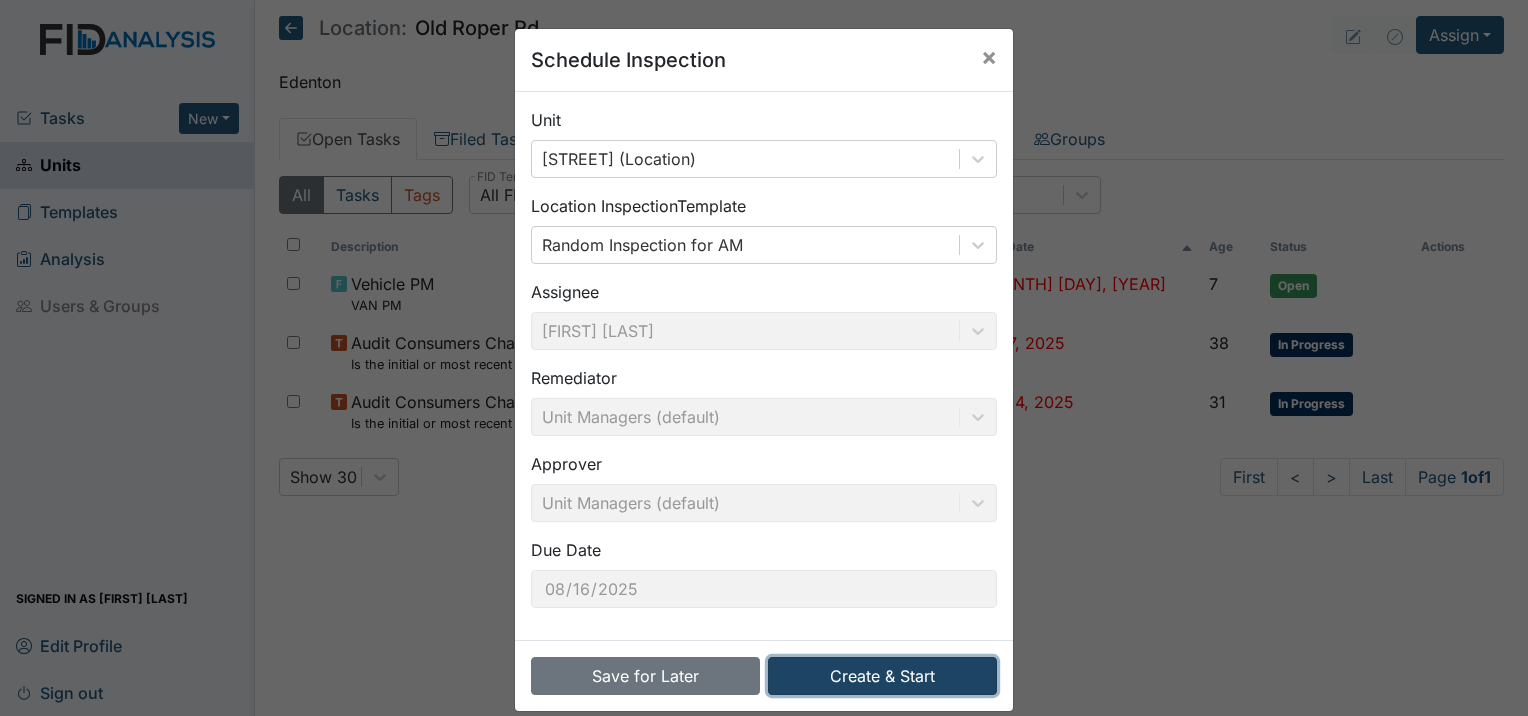 click on "Create & Start" at bounding box center (882, 676) 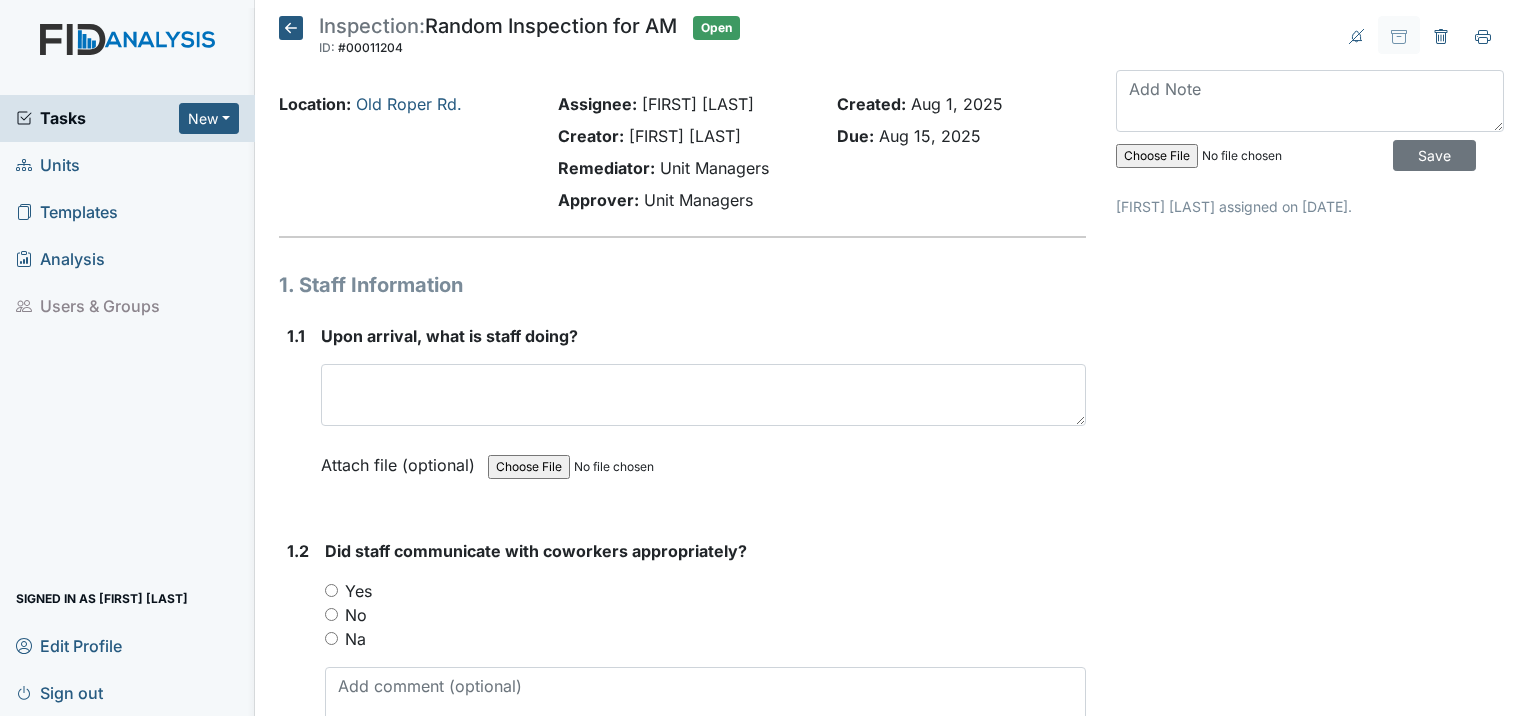 scroll, scrollTop: 0, scrollLeft: 0, axis: both 